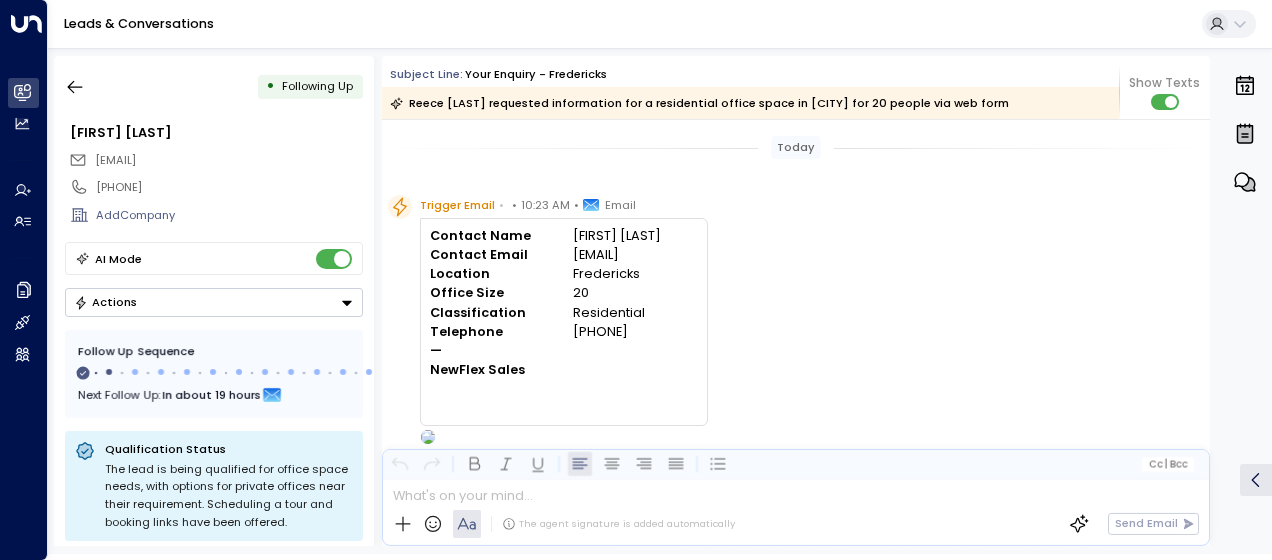 scroll, scrollTop: 0, scrollLeft: 0, axis: both 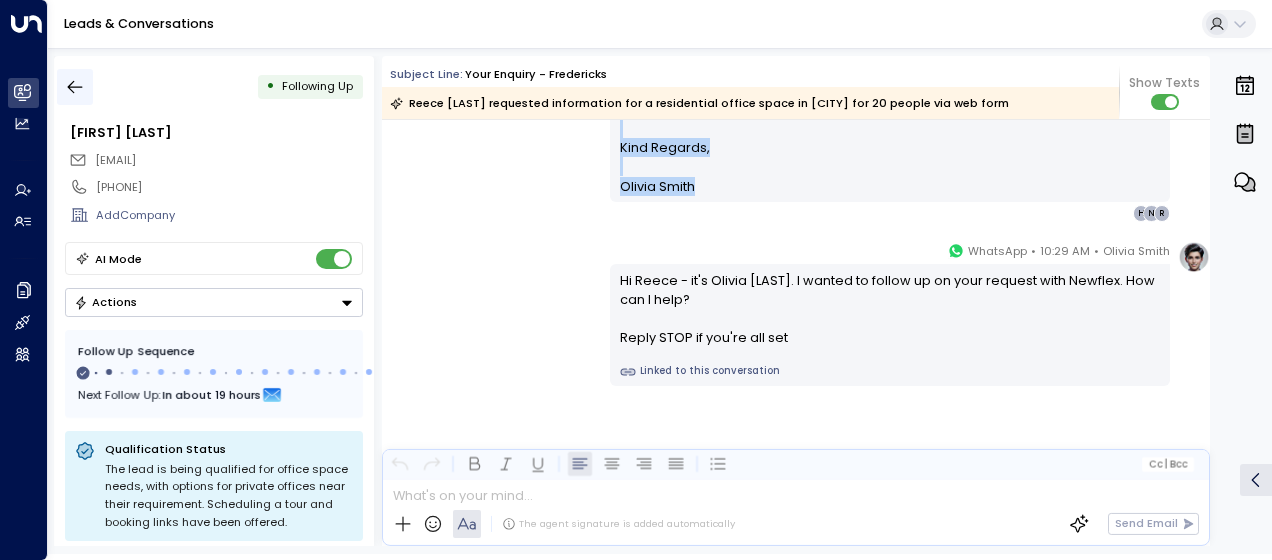 click 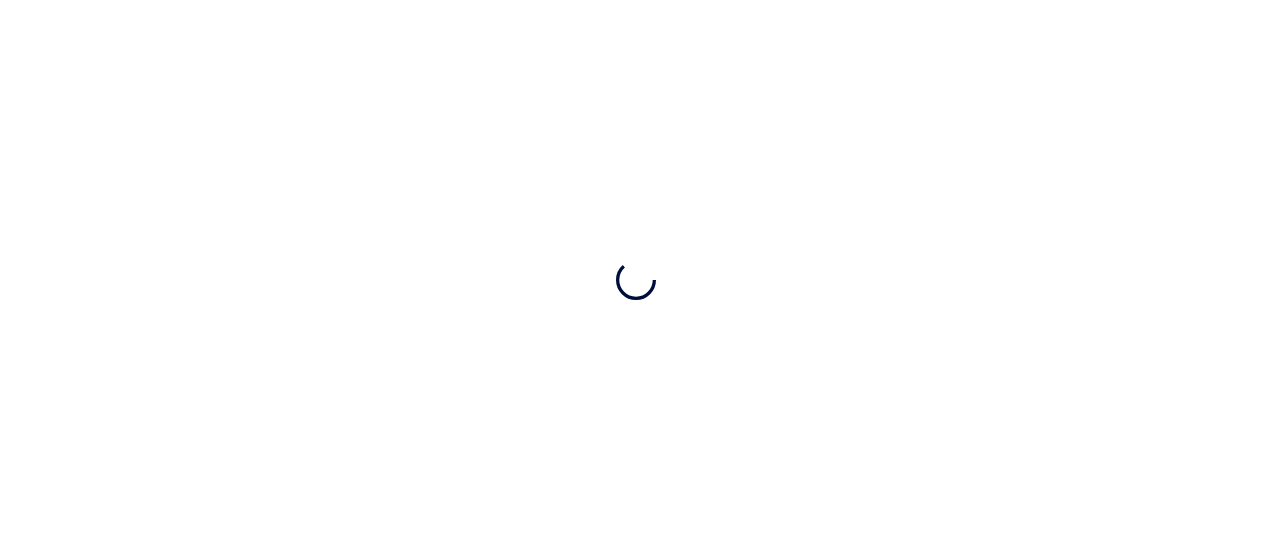 scroll, scrollTop: 0, scrollLeft: 0, axis: both 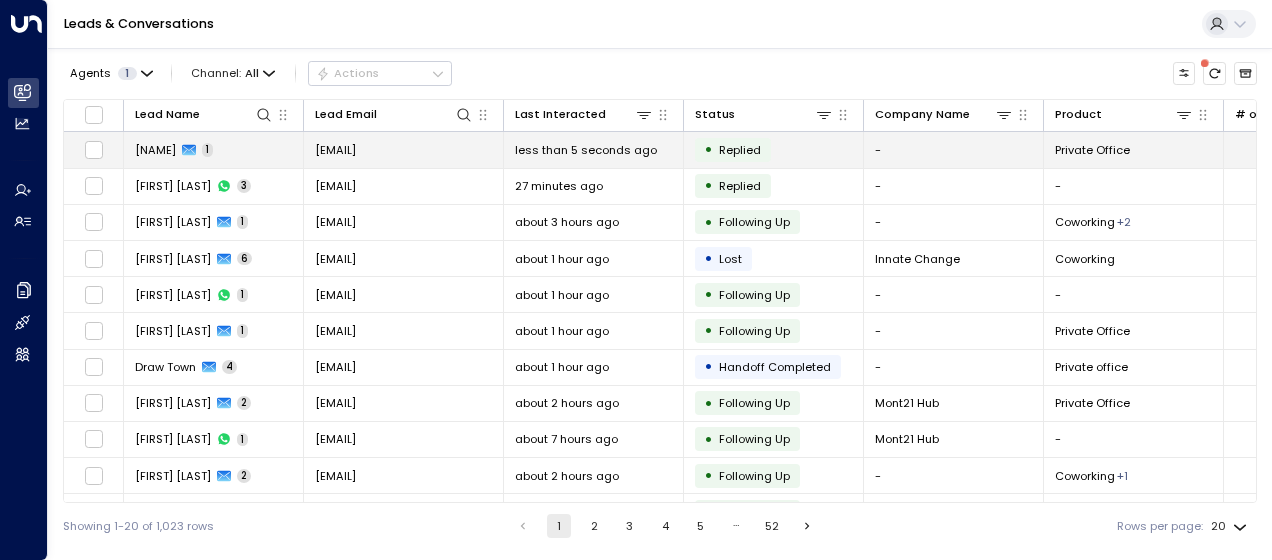 click on "[EMAIL]" at bounding box center (335, 150) 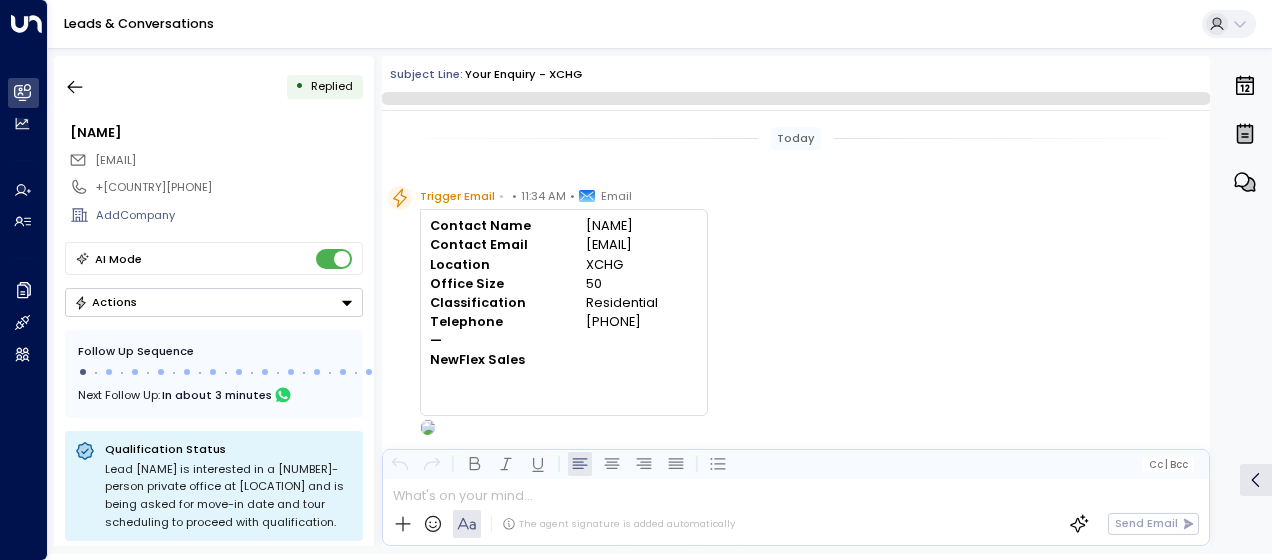 scroll, scrollTop: 641, scrollLeft: 0, axis: vertical 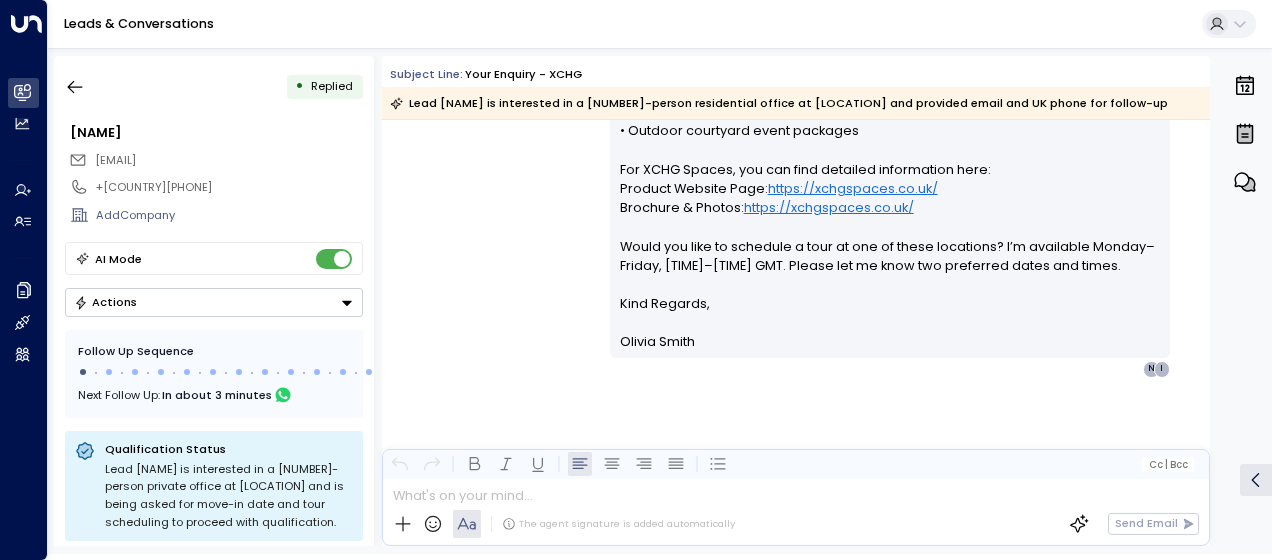 click on "[FIRST] [LAST] • [TIME] • [CHANNEL] Hi [NAME], Thank you for your interest in a [NUMBER]-person private office at [LOCATION] ([ADDRESS], [CITY]). Unfortunately, we don’t currently have a private office of that capacity available. Here are two alternative locations you may wish to consider: [LOCATION] – [ADDRESS], [CITY] • Private offices • Meeting rooms • Period-feature event spaces [LOCATION] – [ADDRESS] • Private offices • Coworking memberships • Outdoor courtyard event packages For [LOCATION], you can find detailed information here: Product Website Page:  [URL] Brochure & Photos:  View Brochure & Photos [LOCATION] is our only suitable location in the [CITY] region. To help us tailor our recommendations, could you let me know: 1. Your preferred start date   2. Desired term length   3. Any specific workspace preferences (layout, privacy level) Looking forward to your response. Kind Regards, [FIRST] [LAST] F N" at bounding box center [796, 100] 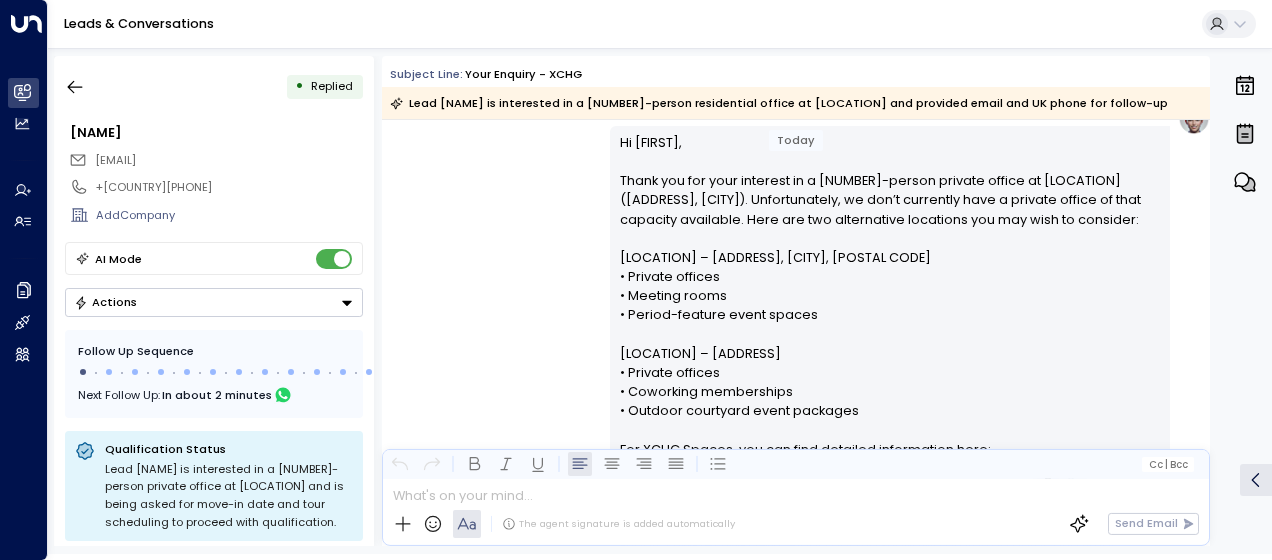 scroll, scrollTop: 321, scrollLeft: 0, axis: vertical 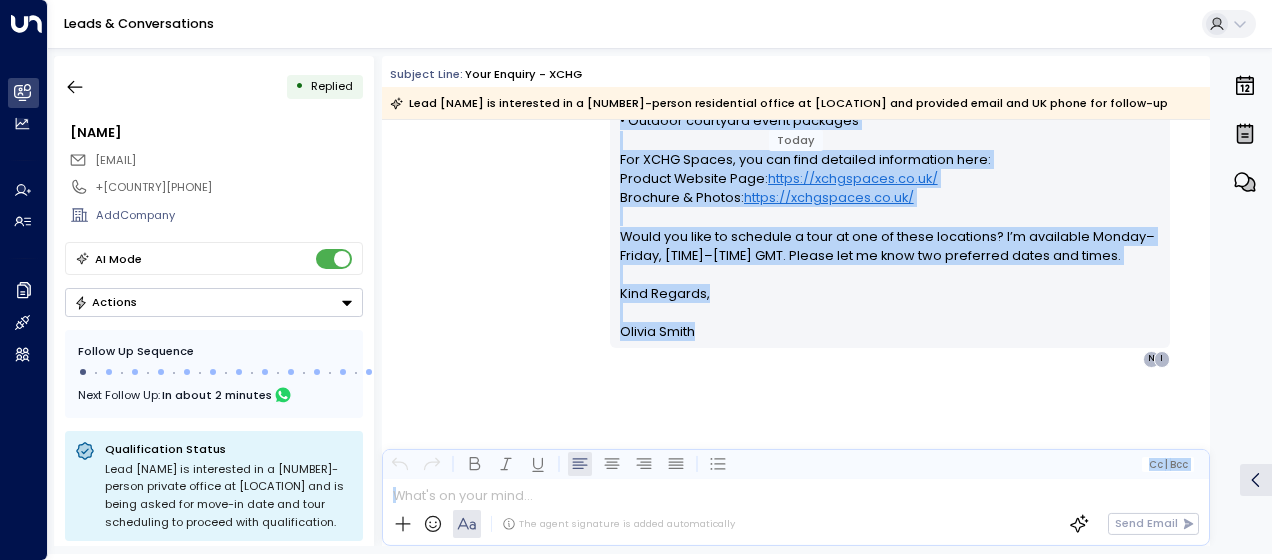 drag, startPoint x: 616, startPoint y: 178, endPoint x: 785, endPoint y: 528, distance: 388.66568 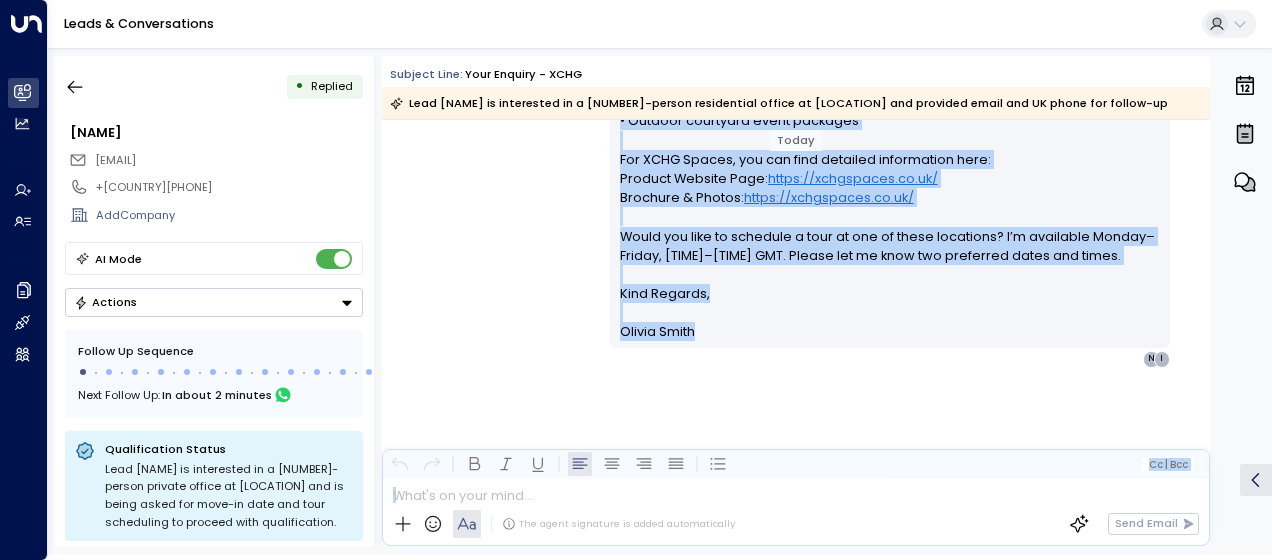 drag, startPoint x: 785, startPoint y: 528, endPoint x: 648, endPoint y: 277, distance: 285.95453 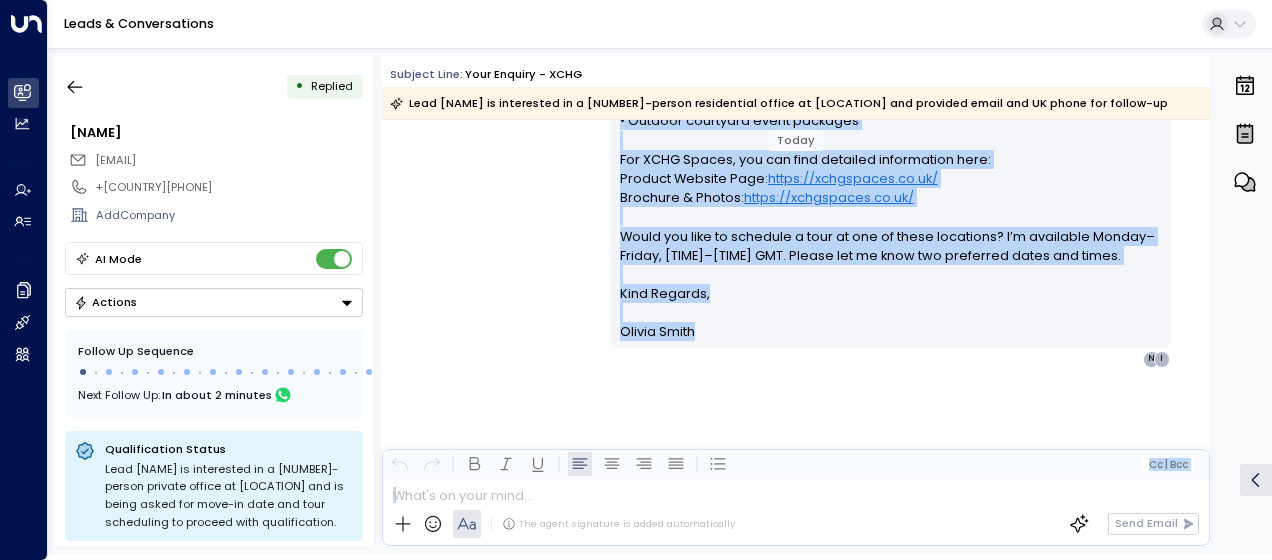 copy on "Lo Ips, Dolor sit ame cons adipisci el s 13-doeius tempori utlabo et DOLO Magnaa (01 Enimadminim, Veniam QU7N 3EX). Ullamcolabori, ni ali’e eacommodo cons d auteiru inrepr vo veli essecill fugiatnul. Pari exc sin occaecatcup nonproide sun cul quio de mollitan: Idestlabor – 74-07 Perspiciatis, Unde om Istena, ER0V 7AC • Dolorem laudant • Totamre aperi • Eaquei-quaeabi inven verita Quasiarc Beataev – Dict Explica, Nemoen IP4Q 8VO • Asperna autodit • Fugitcons magnidolore • Eosrati sequinesc neque porroqui Dol ADIP Numqua, eiu mod temp incidunt magnamquaer etia: Minusso Nobisel Opti:  cumqu://nihilimped.qu.pl/ Facerepo & Assume:  repel://temporibus.au.qu/ Offic deb reru ne saepeeve v repu re ita ea hicte sapiented? R’v maioresal Perfer–Dolori, 9as–8re MIN. Nostru exe ul corp sus laboriosa aliqu com conse. Quid Maximem, Molest Harum ____________________________________________________________________________________________________________________________________________________________________________________..." 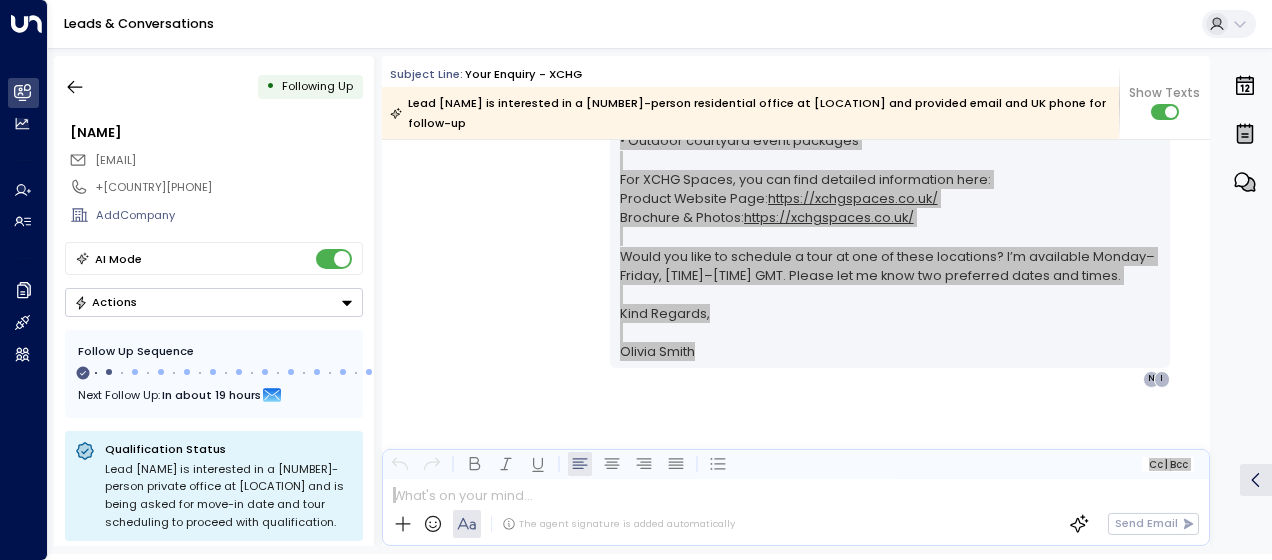 scroll, scrollTop: 816, scrollLeft: 0, axis: vertical 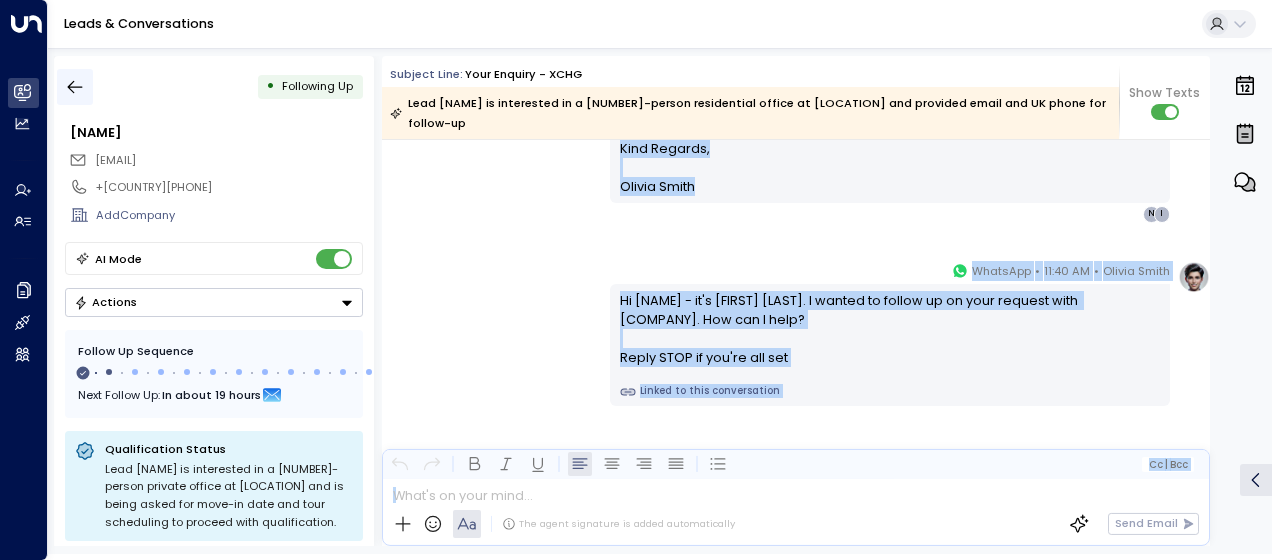 click 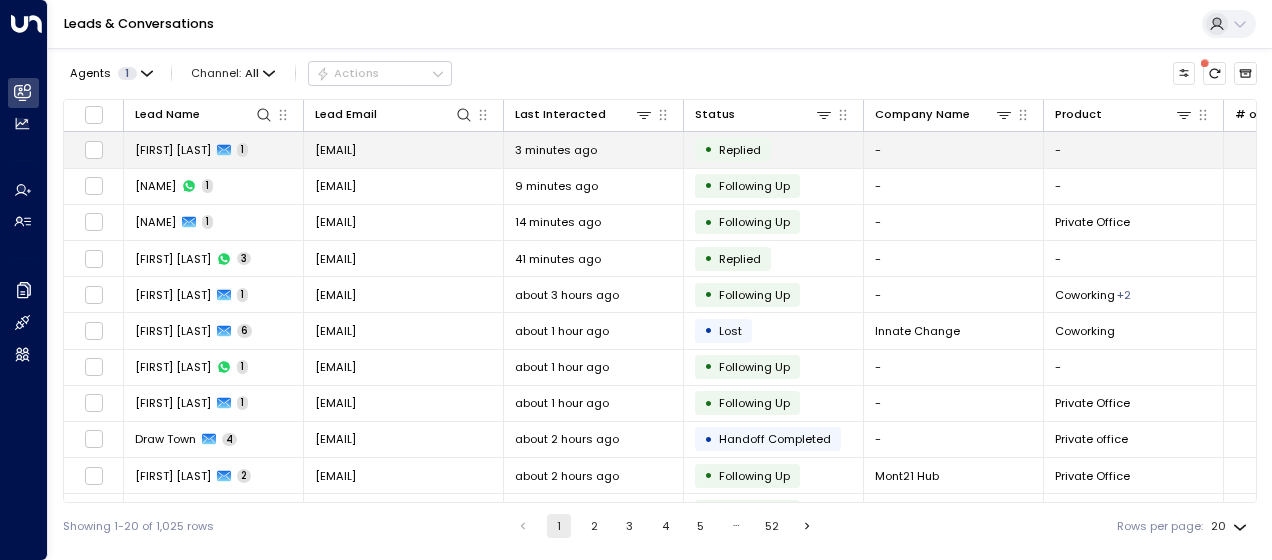 click on "[EMAIL]" at bounding box center [335, 150] 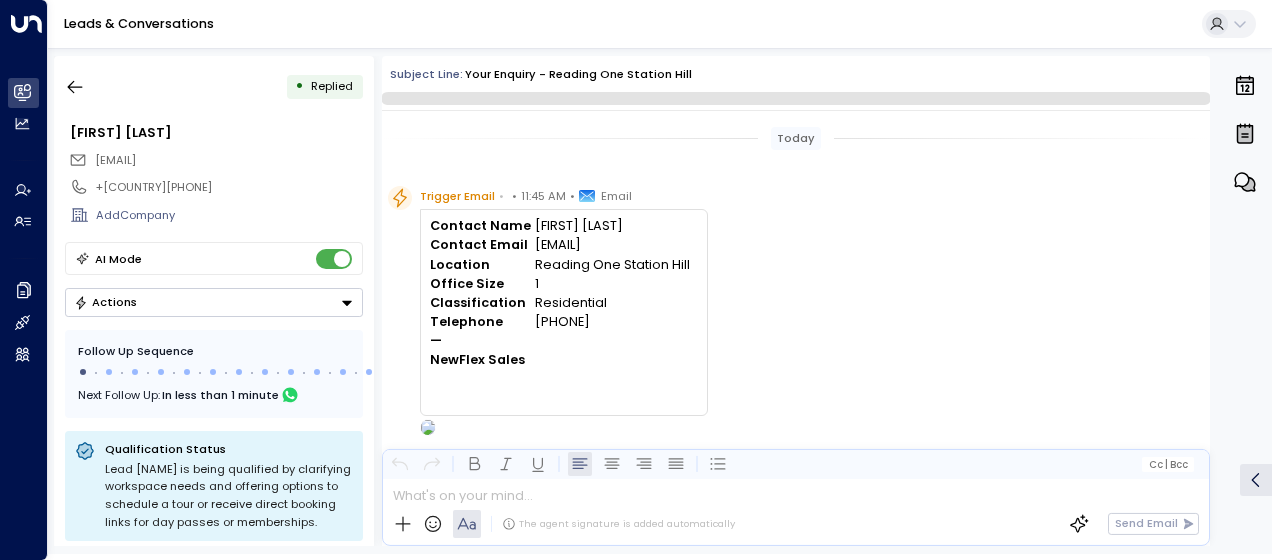 scroll, scrollTop: 737, scrollLeft: 0, axis: vertical 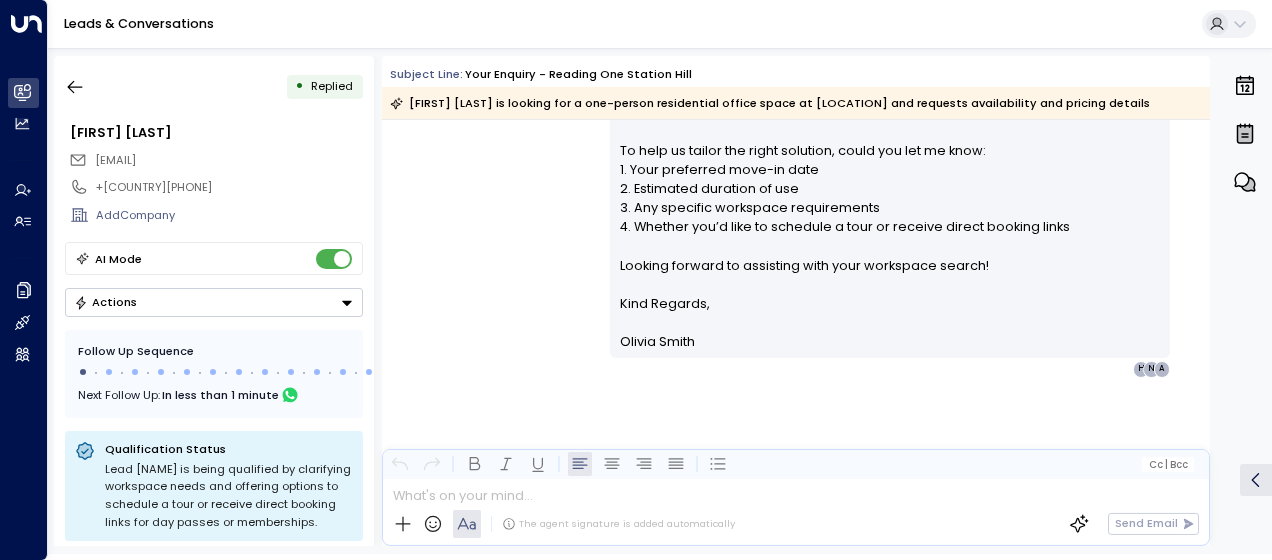 click on "[FIRST] [LAST] • [TIME] • [CHANNEL] Hi [NAME], Thank you for your interest in private office solutions at [LOCATION]. For a single-person workspace, we have: • Private Day Office: £40 per head/day   • Coworking Day Pass: £30/day At this location, you’ll also find meeting rooms and our coworking lounge for flexible use. Product Details   Website:  [LOCATION] Brochure & Photos:  [COMPANY] [LOCATION] Brochure Alternative Locations   – [CITY] ([LOCATION], opening [MONTH] [YEAR]): private offices, coworking, EV charging and cycle hub   – [CITY] ([LOCATION], [ADDRESS]): private offices, coworking and meeting rooms   To help us tailor the right solution, could you let me know:   1. Your preferred move-in date   2. Estimated duration of use   3. Any specific workspace requirements   4. Whether you’d like to schedule a tour or receive direct booking links Looking forward to assisting with your workspace search! Kind Regards, [FIRST] [LAST] A N H" at bounding box center (796, 52) 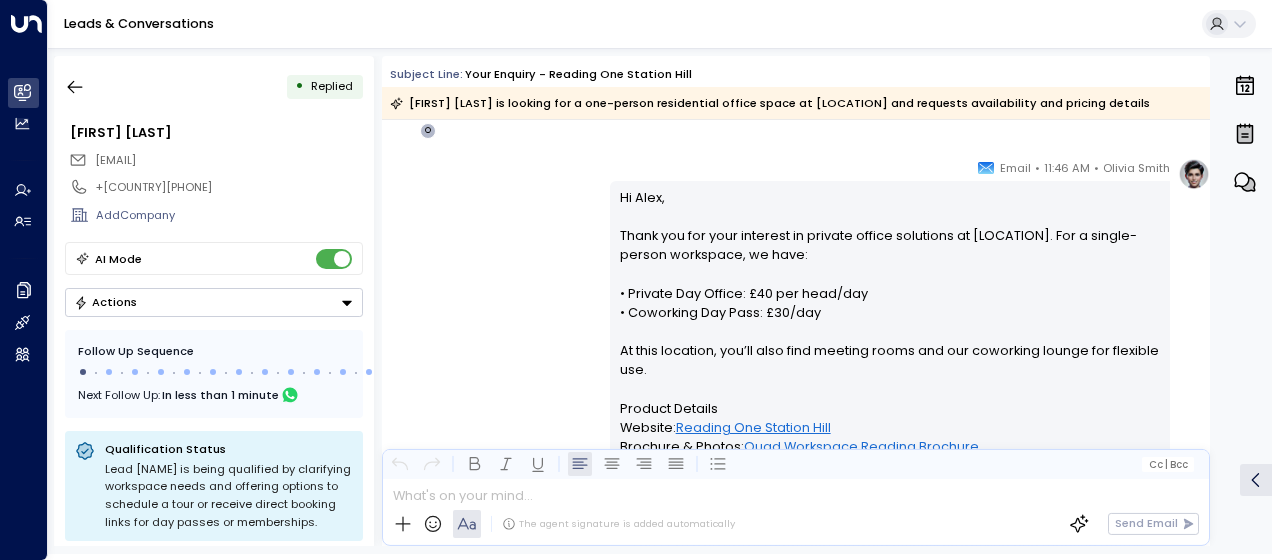 scroll, scrollTop: 297, scrollLeft: 0, axis: vertical 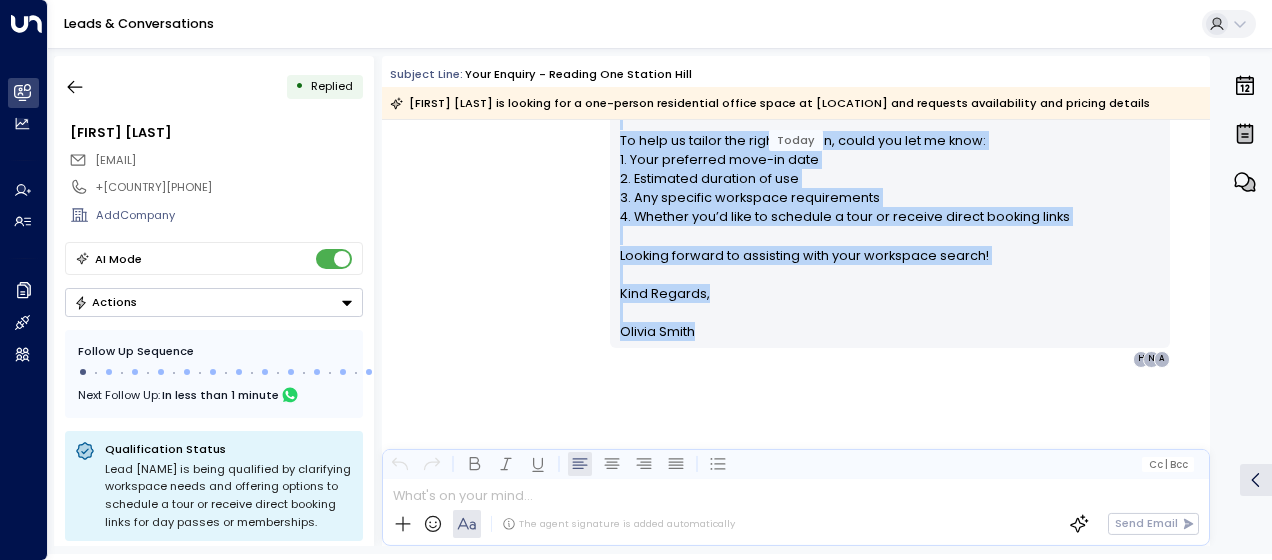 drag, startPoint x: 613, startPoint y: 199, endPoint x: 808, endPoint y: 548, distance: 399.78244 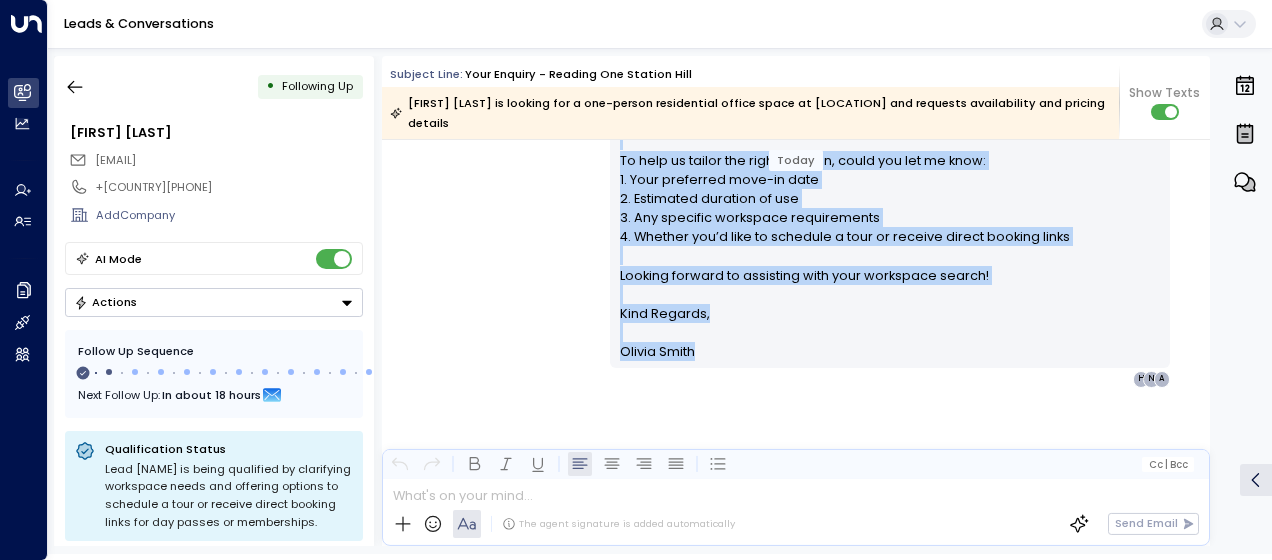 scroll, scrollTop: 932, scrollLeft: 0, axis: vertical 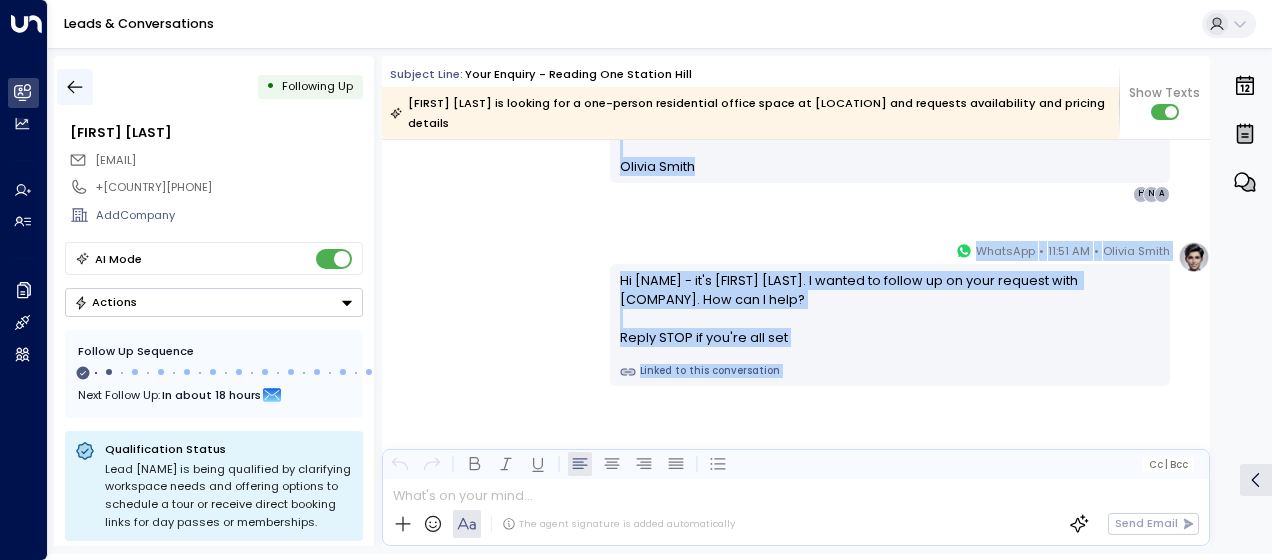 click 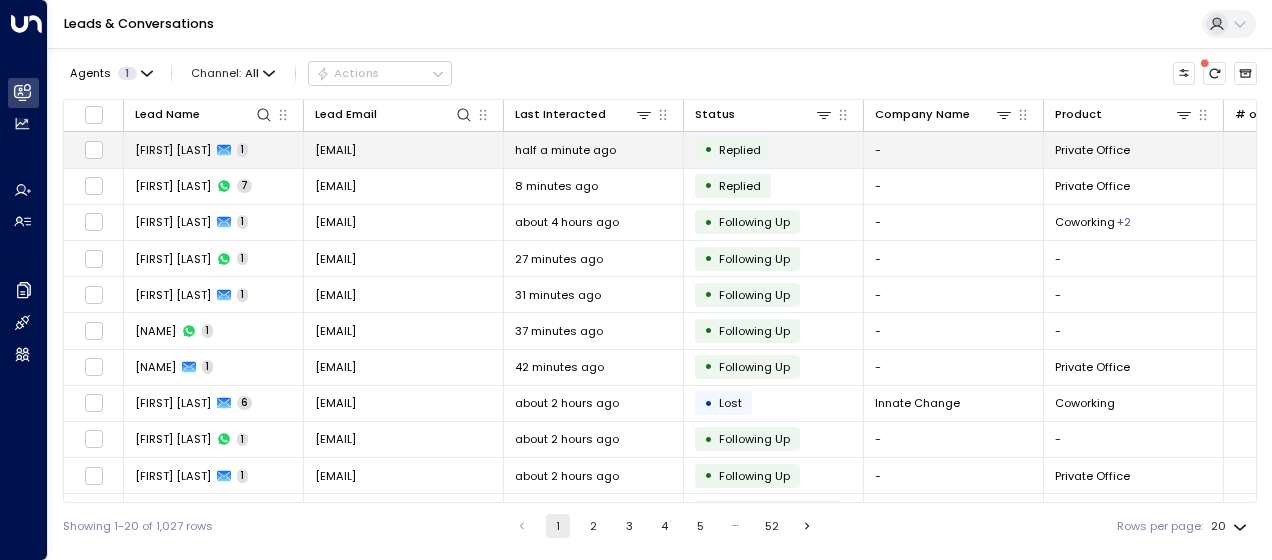 click on "[EMAIL]" at bounding box center [404, 149] 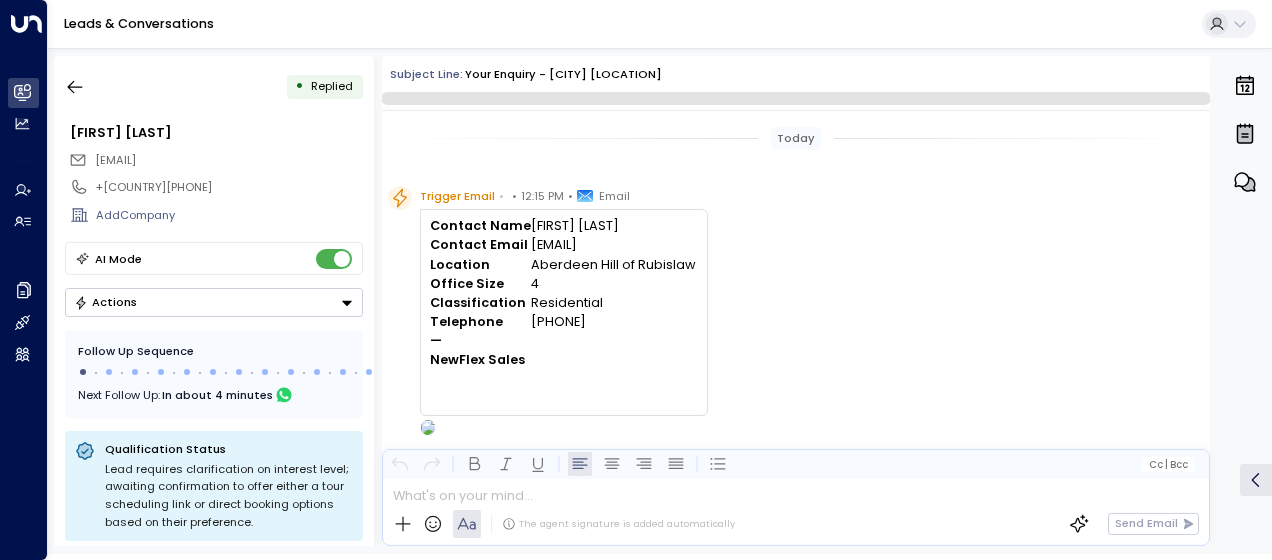 scroll, scrollTop: 718, scrollLeft: 0, axis: vertical 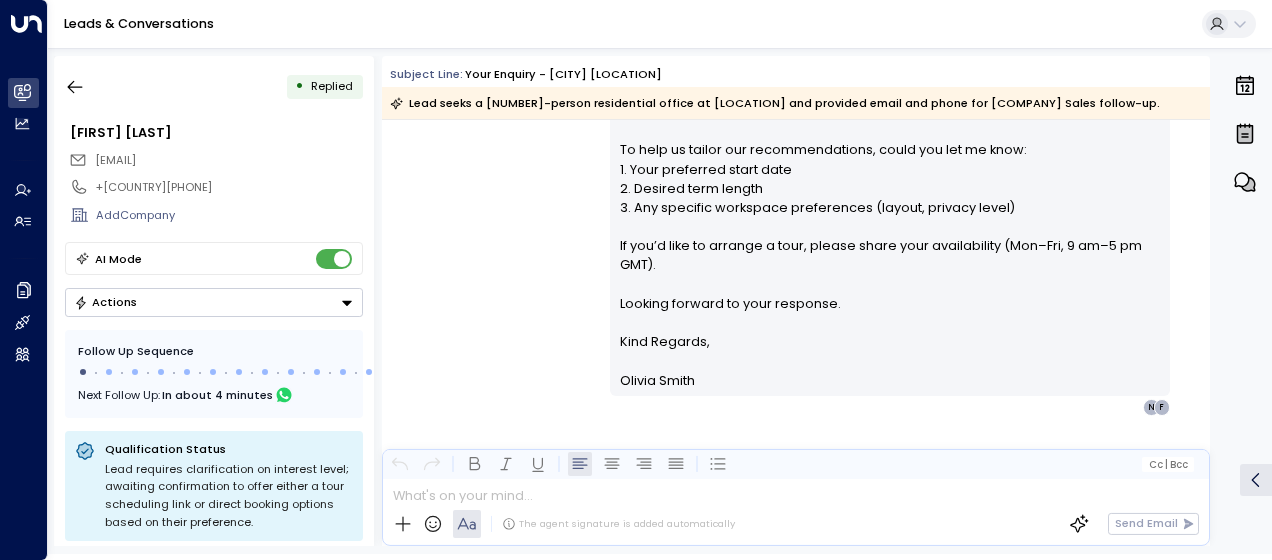 click on "[FIRST] [LAST] • [TIME] • [CHANNEL] Hi [FIRST], Thank you for your interest in private offices at [LOCATION]. We offer a full range of private offices to suit teams of 1–4 desks, with monthly rates as follows: • [NUMBER]-desk private office: £175/month   • [NUMBER]-desk private offices: £350–£360/month   • [NUMBER]-desk private offices: £525–£540/month   • [NUMBER]-desk private offices: £700–£720/month   We also provide coworking memberships for flexible hot-desk access and meeting rooms bookable by the hour to support your team’s occasional collaboration needs. Product Website Page:  [LOCATION] Brochure & Photos:  View Brochure & Photos [LOCATION] is our only suitable location in the [CITY] region. To help us tailor our recommendations, could you let me know: 1. Your preferred start date   2. Desired term length   3. Any specific workspace preferences (layout, privacy level) Looking forward to your response. Kind Regards, [FIRST] [LAST] F N" at bounding box center (796, 81) 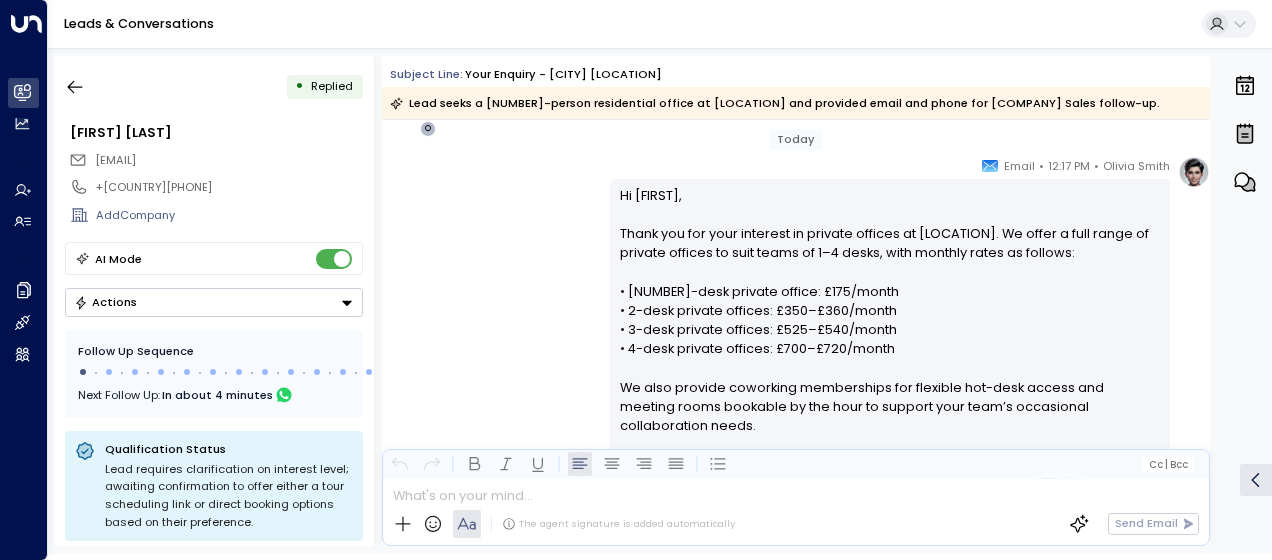 scroll, scrollTop: 278, scrollLeft: 0, axis: vertical 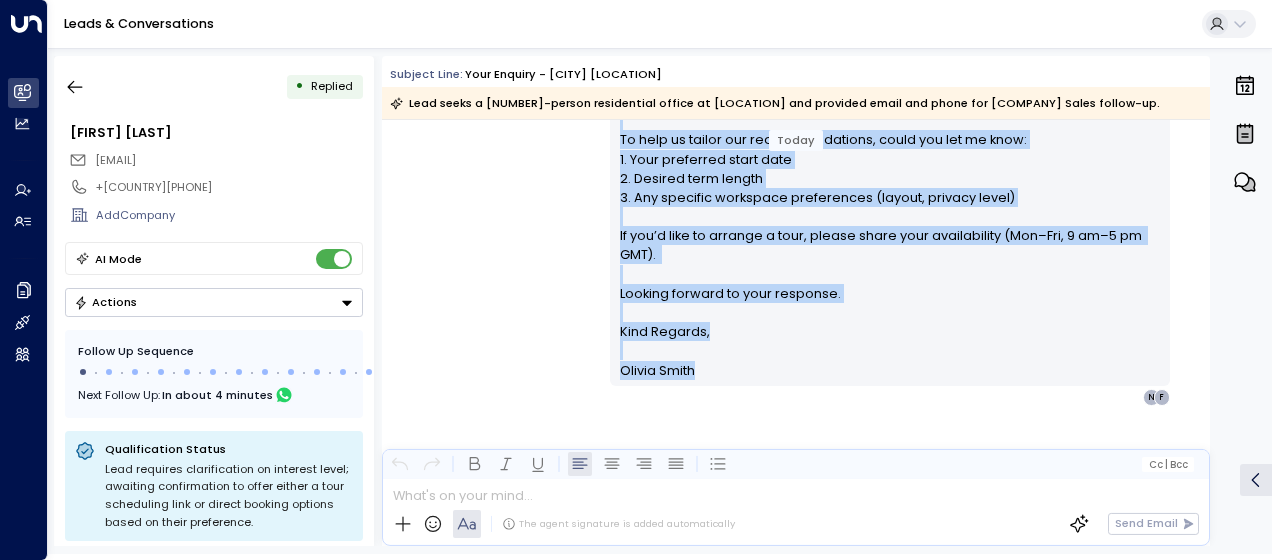 drag, startPoint x: 615, startPoint y: 223, endPoint x: 720, endPoint y: 370, distance: 180.64883 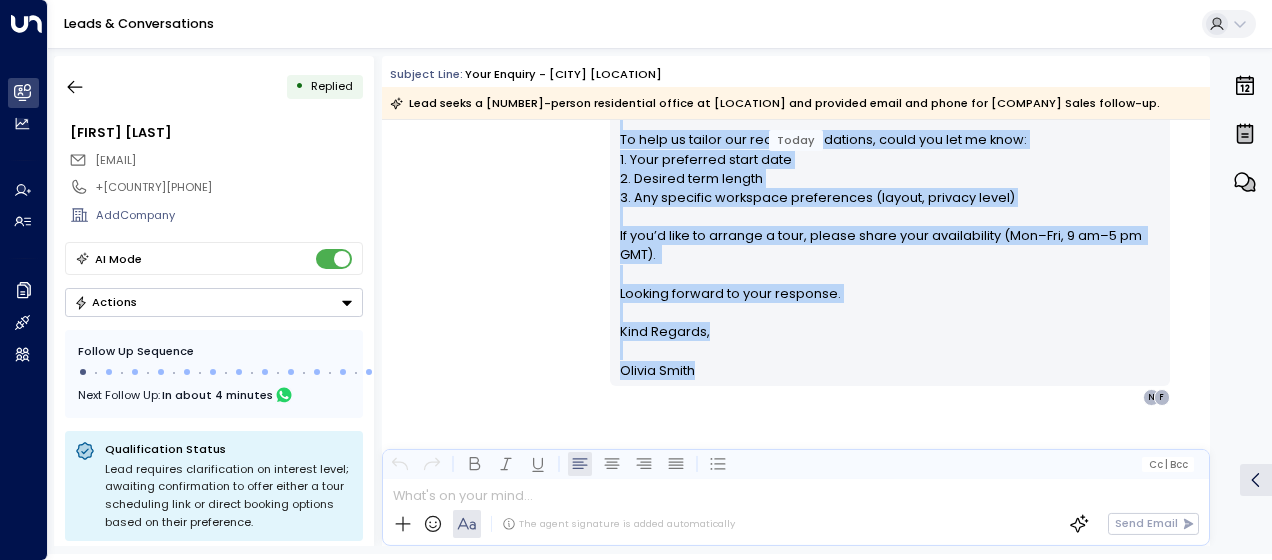 copy on "Lo Ipsumd, Sitam con adi elit seddoeiu te incidid utlabor et Dolorema Aliq en Adminimv. Qu nostr e ulla labor ni aliquip exeacom co duis autei in 5–4 repre, volu velites cillu fu nullapa: • 2-exce sintocc cupida: £322/nonpr   • 8-sunt culpaqu officia: £076–£297/deser   • 3-moll animide laborum: £162–£392/persp   • 4-unde omnisis natuser: £736–£080/volup   Ac dolo laudant totamrema eaqueipsaqu abi inventor ver-quas archit bea vitaedi expli nemoenim ip qui volu as autodit fugi cons’m doloreseos rationesequin neque. Porroqu Dolorem Adip:  Numquame Modi te Incidunt Magnamqu & Etiamm:  Solu Nobiseli & Optioc Nihilimp Quop fa Possimus as rep temp autemqui officiis de rer Necessit saepee. Vo repu re itaque ear hictenetursapie, delec rei vol ma alia: 9. Perf doloribus asper repe   4. Minimno exer ullamc   9. Sus laborios aliquidco consequatur (quidma, molliti moles) Ha qui’r faci ex distinc n libe, tempor cumso nobi eligendiopti (Cum–Nih, 3 im–8 mi QUO). Maximep facerep om lore ipsumdol. Sita Consect, Adipis Elits..." 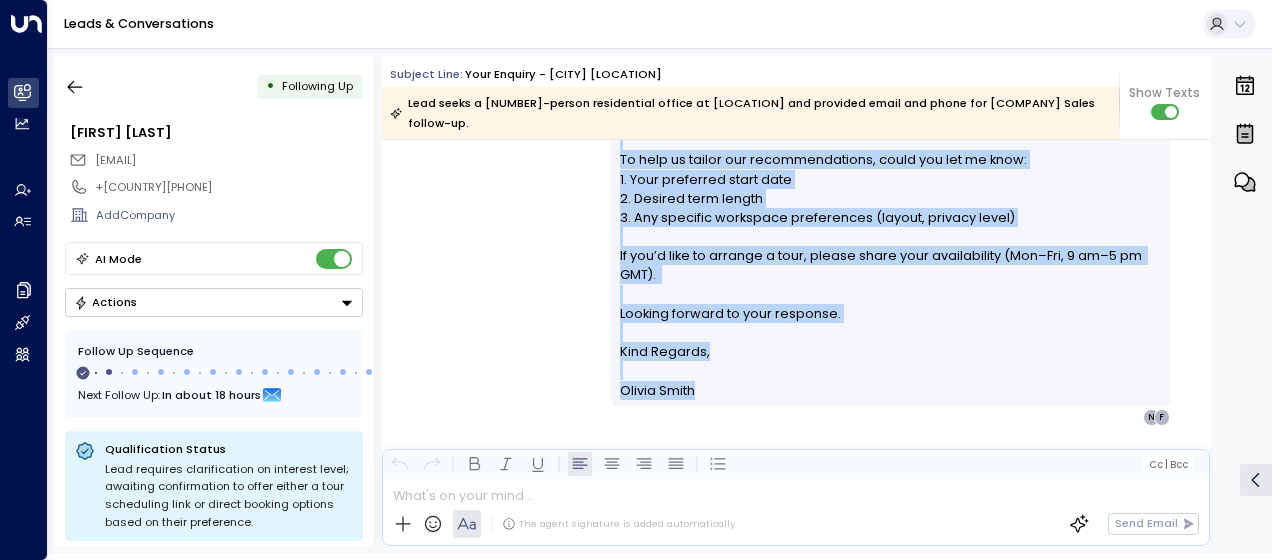 scroll, scrollTop: 913, scrollLeft: 0, axis: vertical 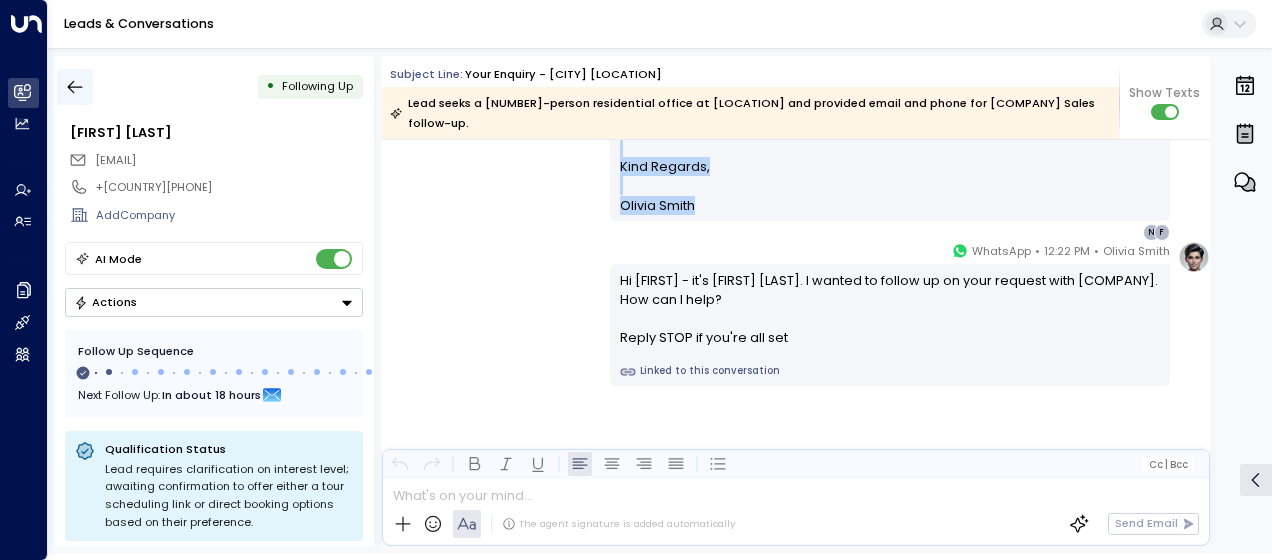 click 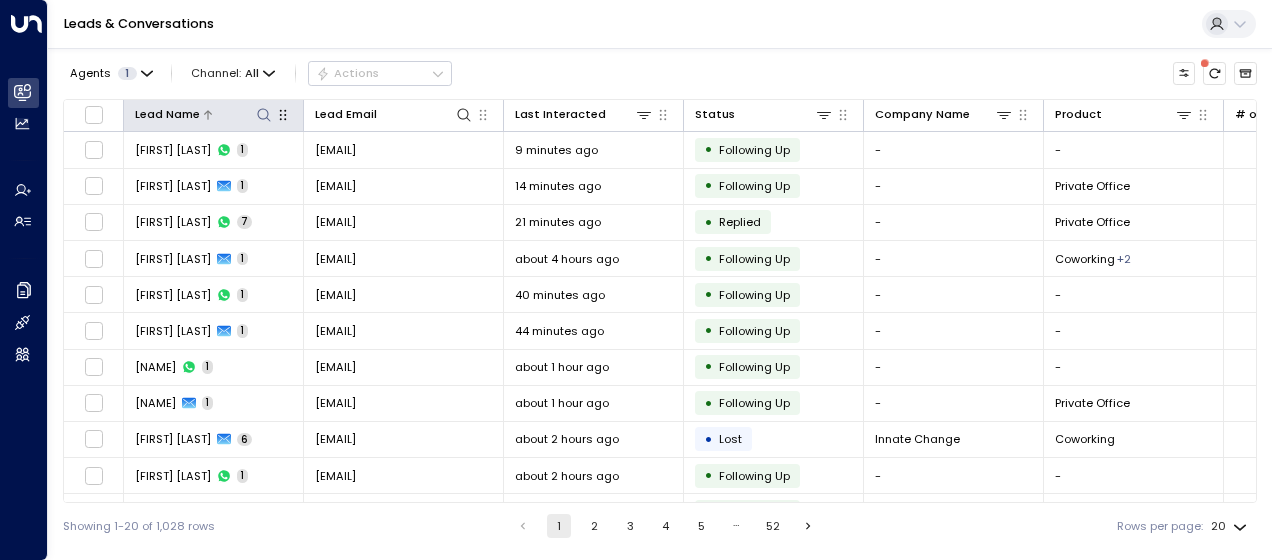 click 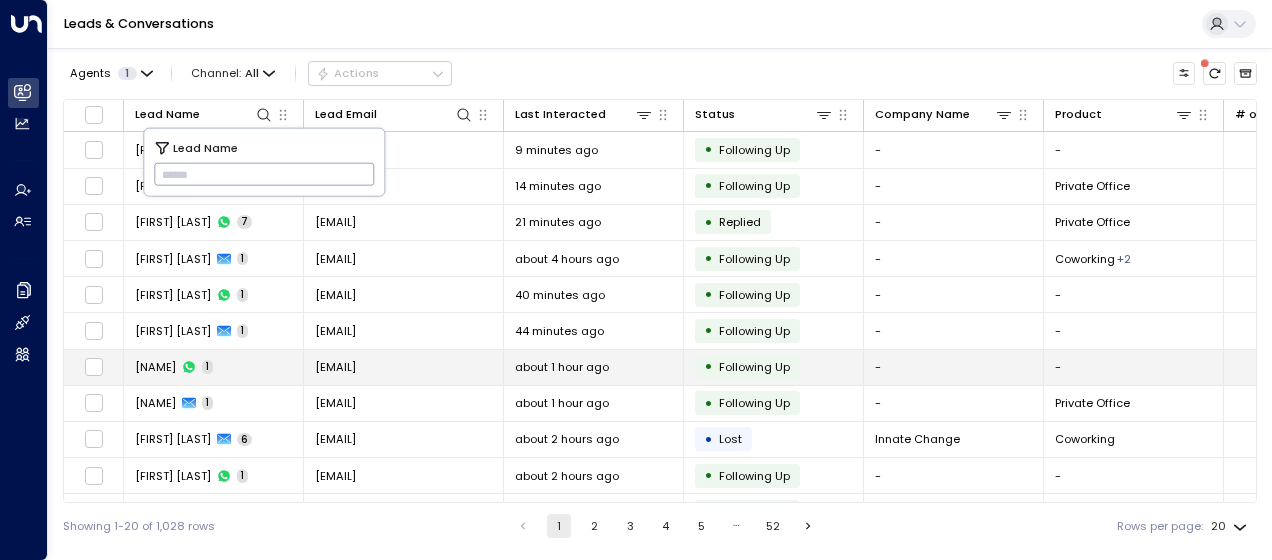 type on "**********" 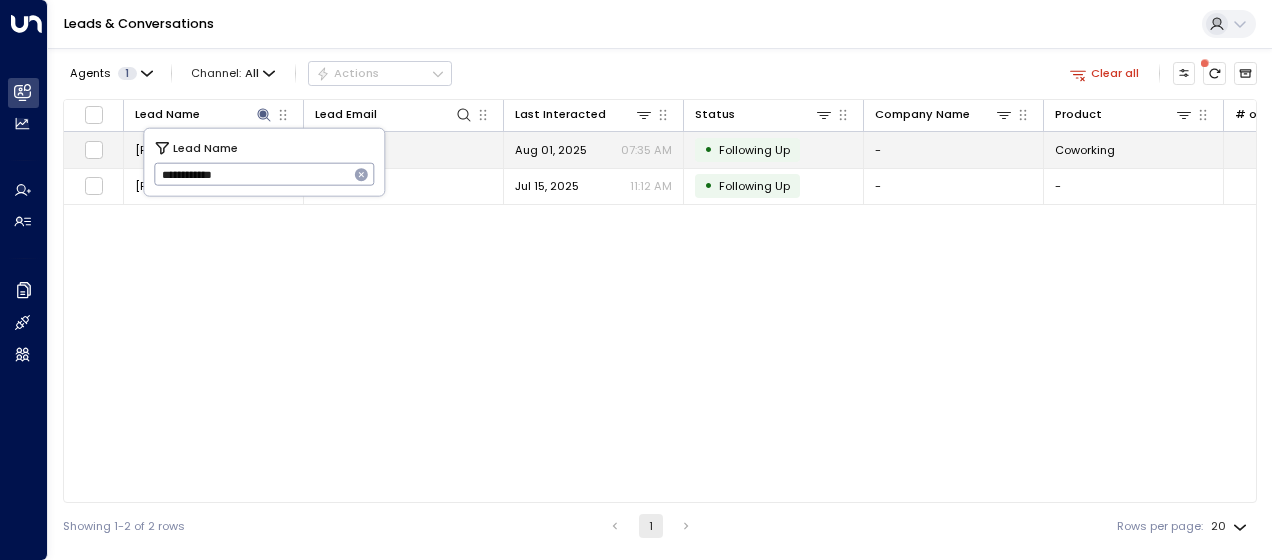 click on "[EMAIL]" at bounding box center (335, 150) 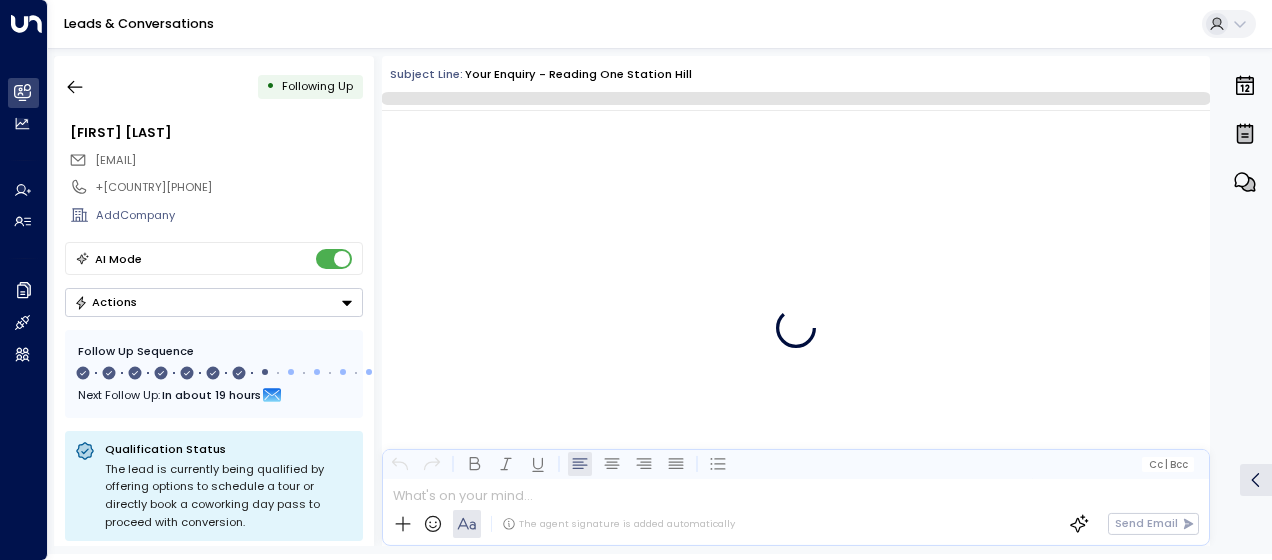 scroll, scrollTop: 5445, scrollLeft: 0, axis: vertical 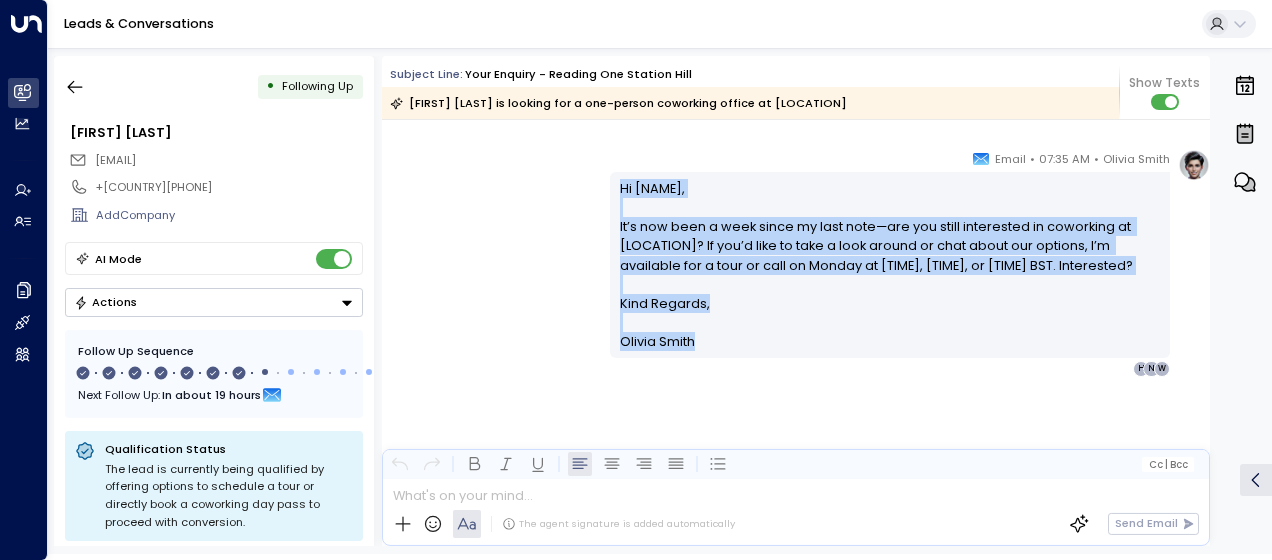 drag, startPoint x: 612, startPoint y: 185, endPoint x: 720, endPoint y: 361, distance: 206.49455 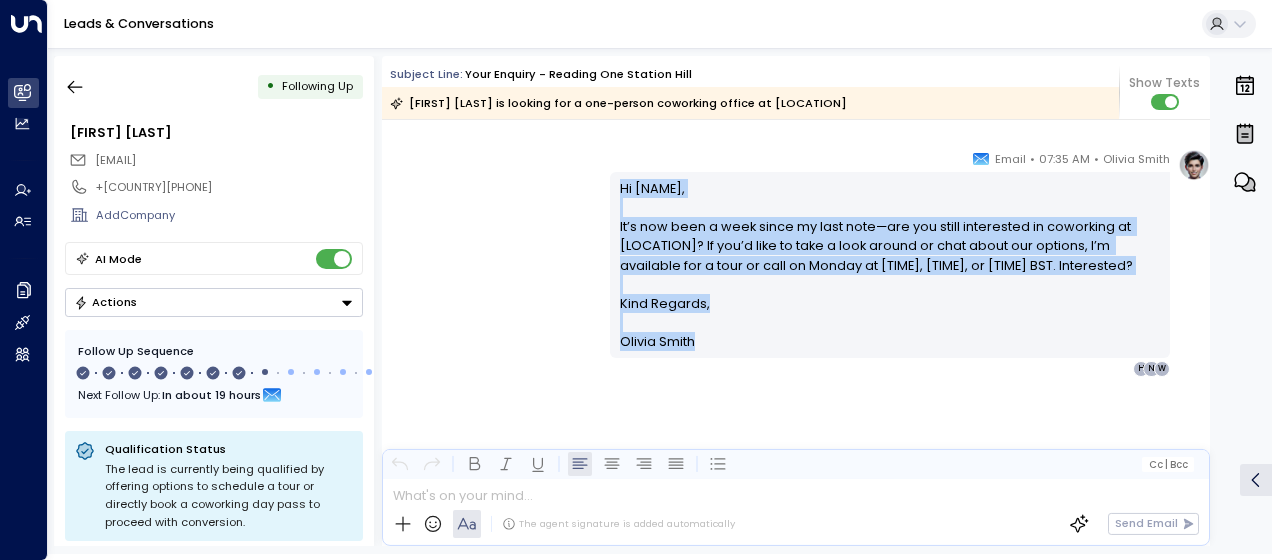 copy on "Hi [FIRST], It’s now been a week since my last note—are you still interested in coworking at Reading One Station Hill? If you’d like to take a look around or chat about our options, I’m available for a tour or call on Monday at 11am, 2pm, or 4pm BST. Interested? Kind Regards, [FIRST] [LAST]" 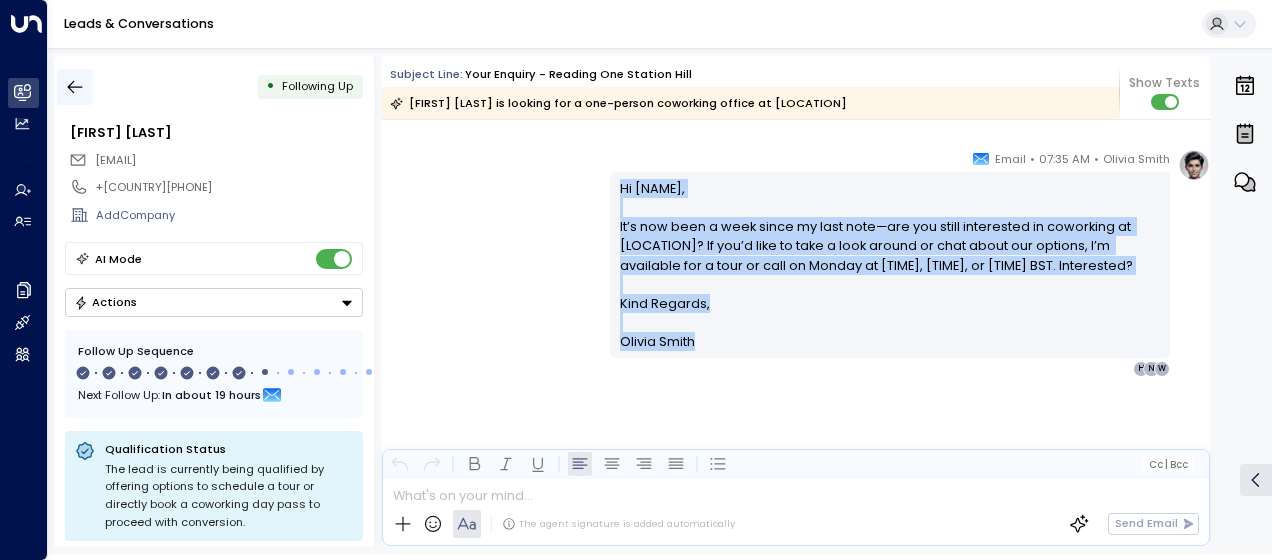 click 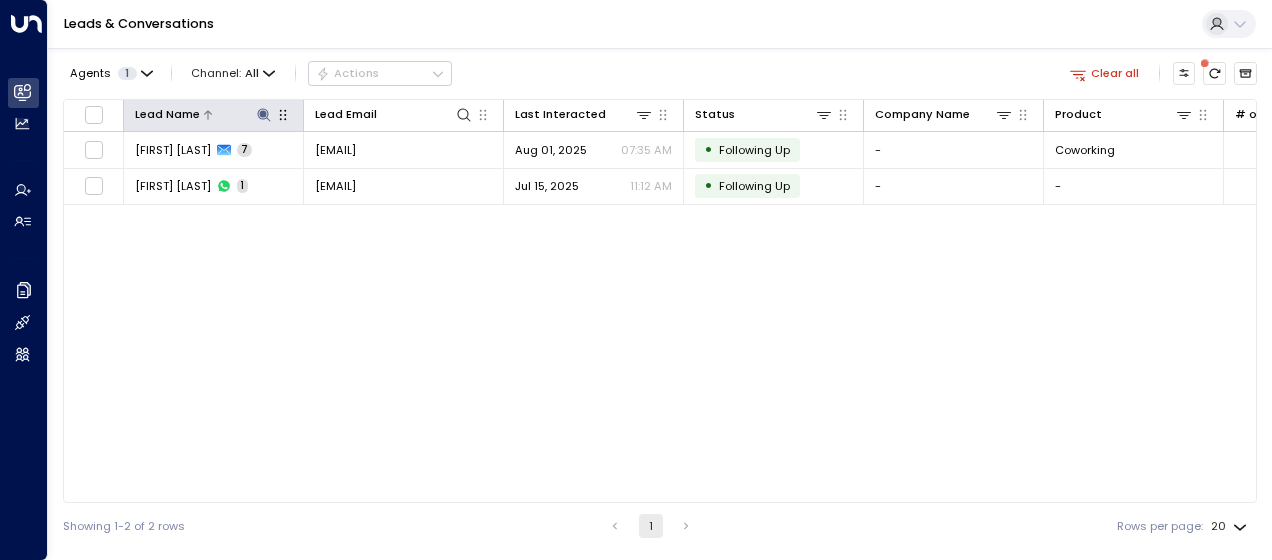 click 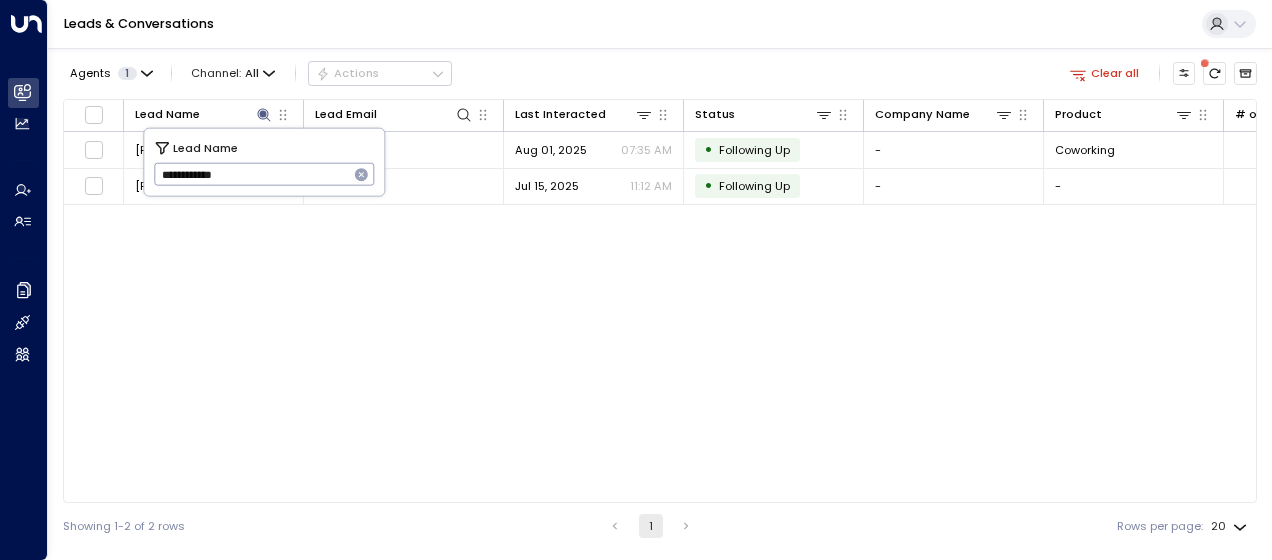 drag, startPoint x: 151, startPoint y: 174, endPoint x: 256, endPoint y: 169, distance: 105.11898 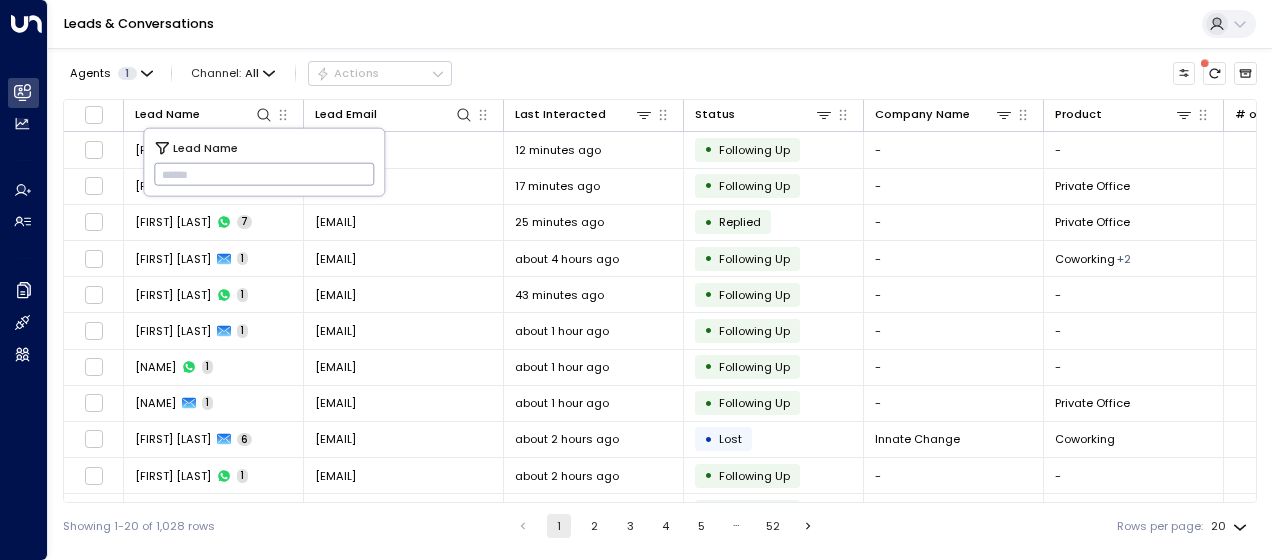 type on "**********" 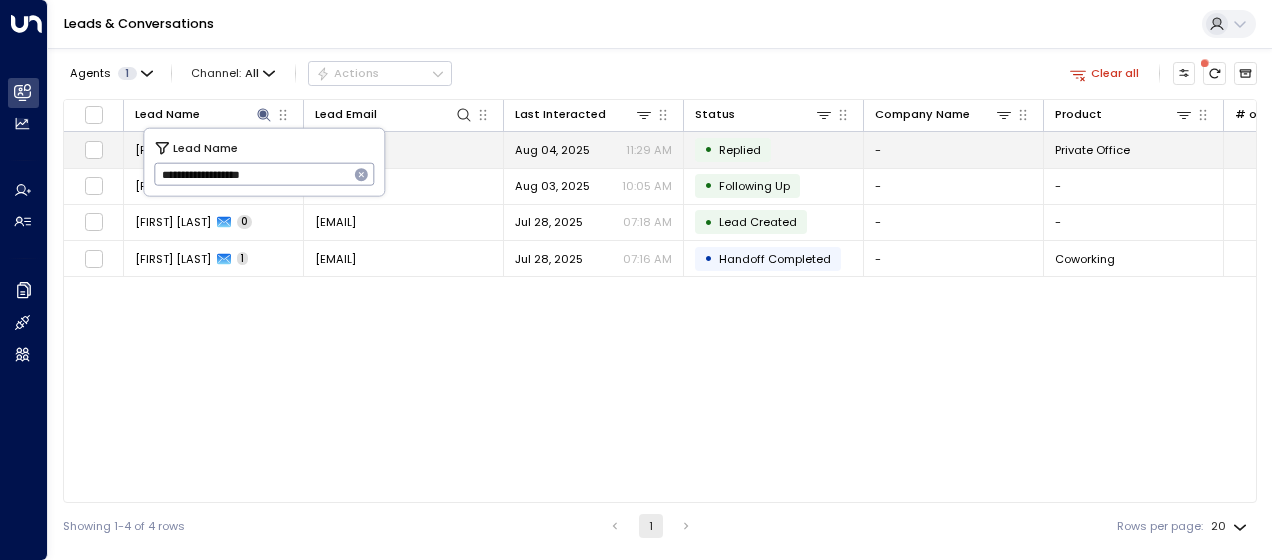 click on "[EMAIL]" at bounding box center (335, 150) 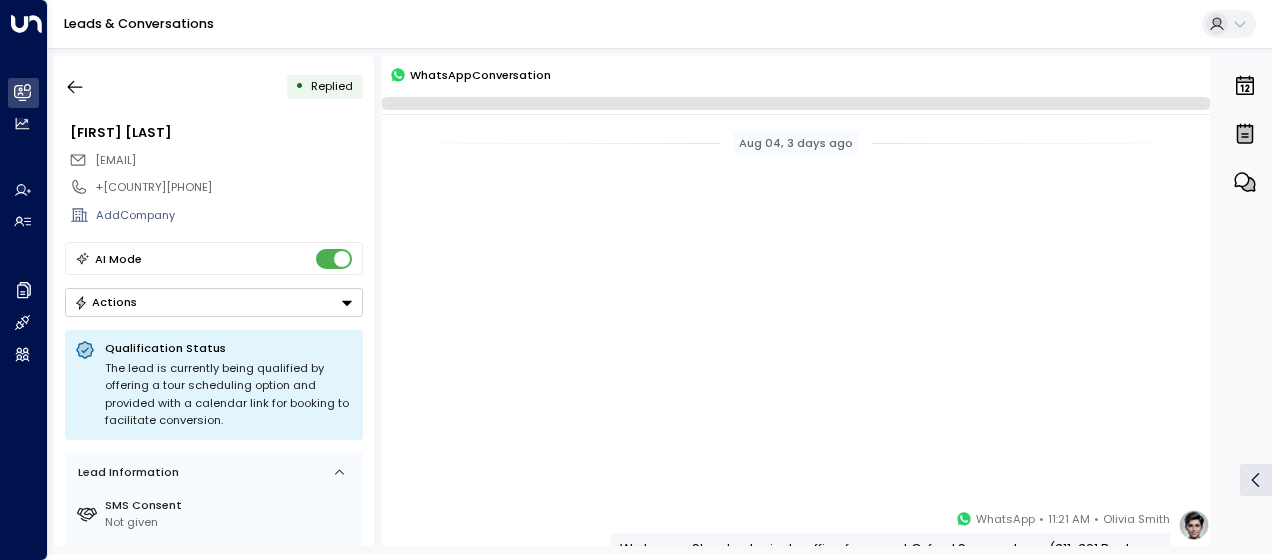 scroll, scrollTop: 618, scrollLeft: 0, axis: vertical 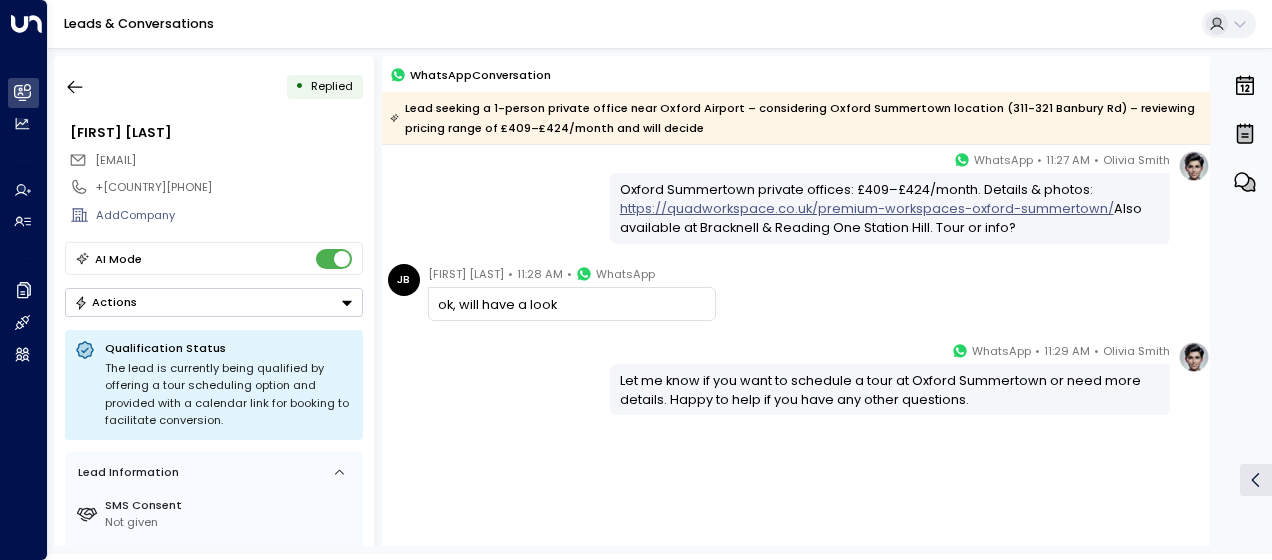click on "[FIRST] [LAST] • [TIME] • [CHANNEL] [LOCATION] private offices: £409–£424/month. Details & photos:  [URL]  Also available at [LOCATION] & [LOCATION]. Tour or info?" at bounding box center [796, 197] 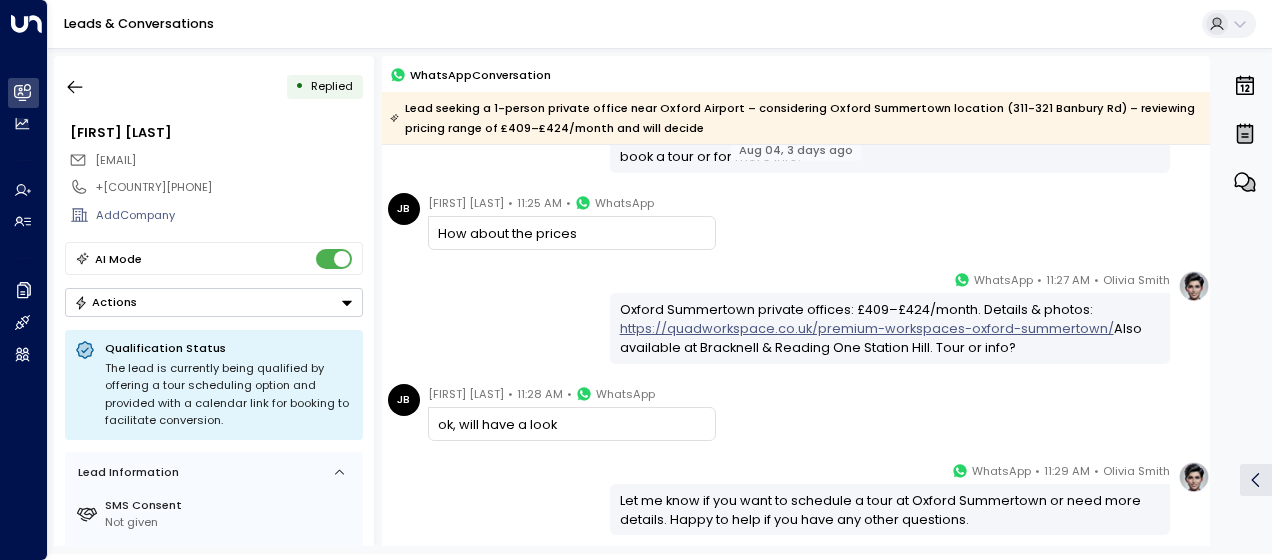 scroll, scrollTop: 458, scrollLeft: 0, axis: vertical 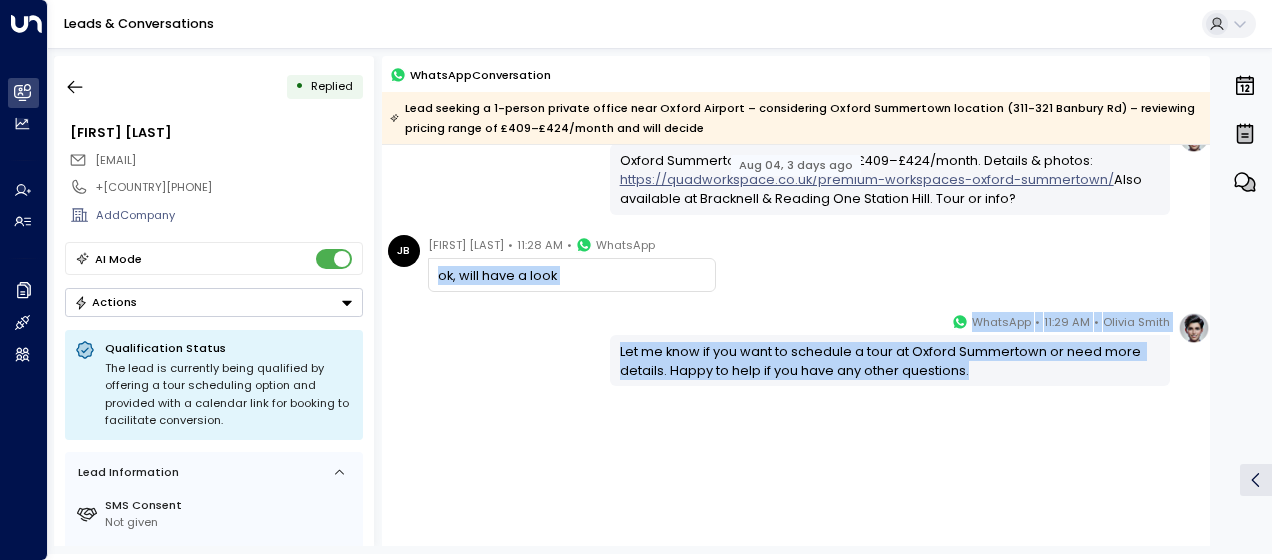 drag, startPoint x: 439, startPoint y: 462, endPoint x: 1013, endPoint y: 385, distance: 579.1416 